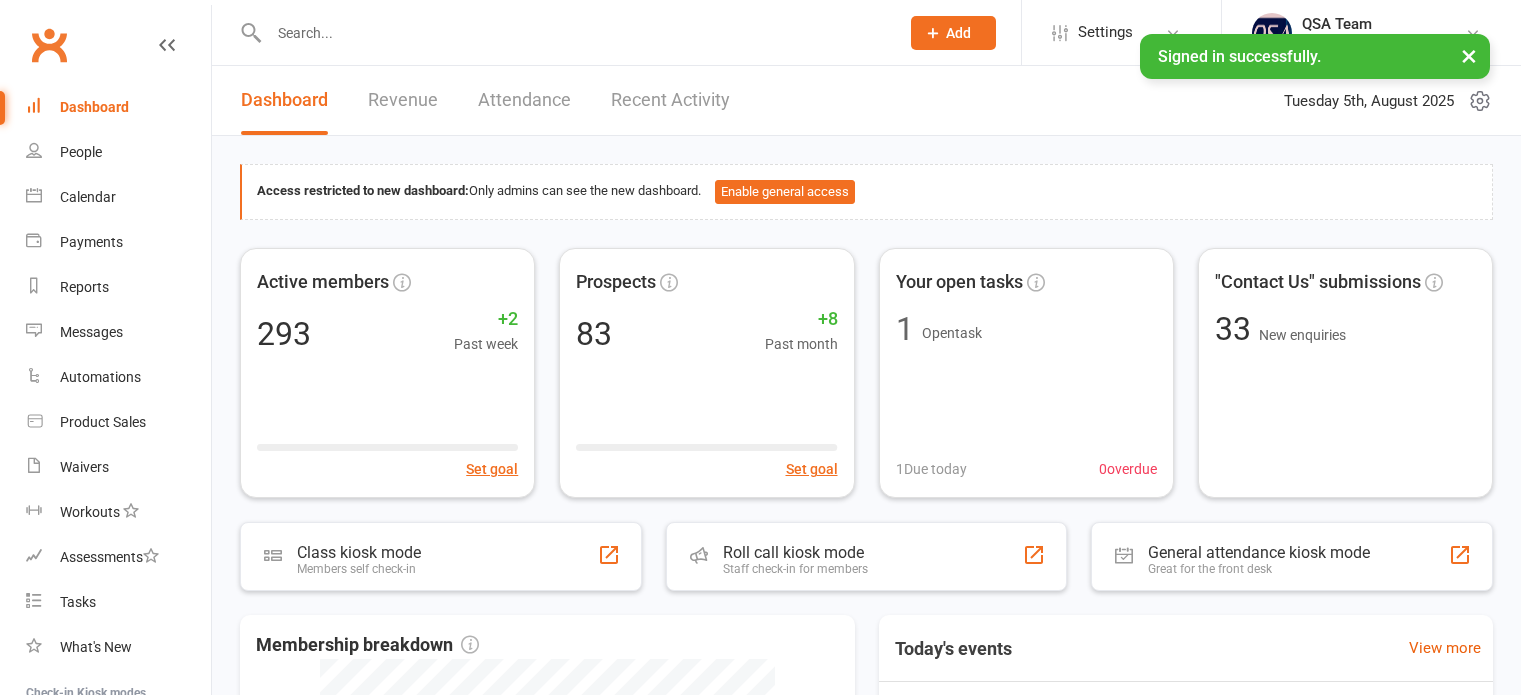 scroll, scrollTop: 0, scrollLeft: 0, axis: both 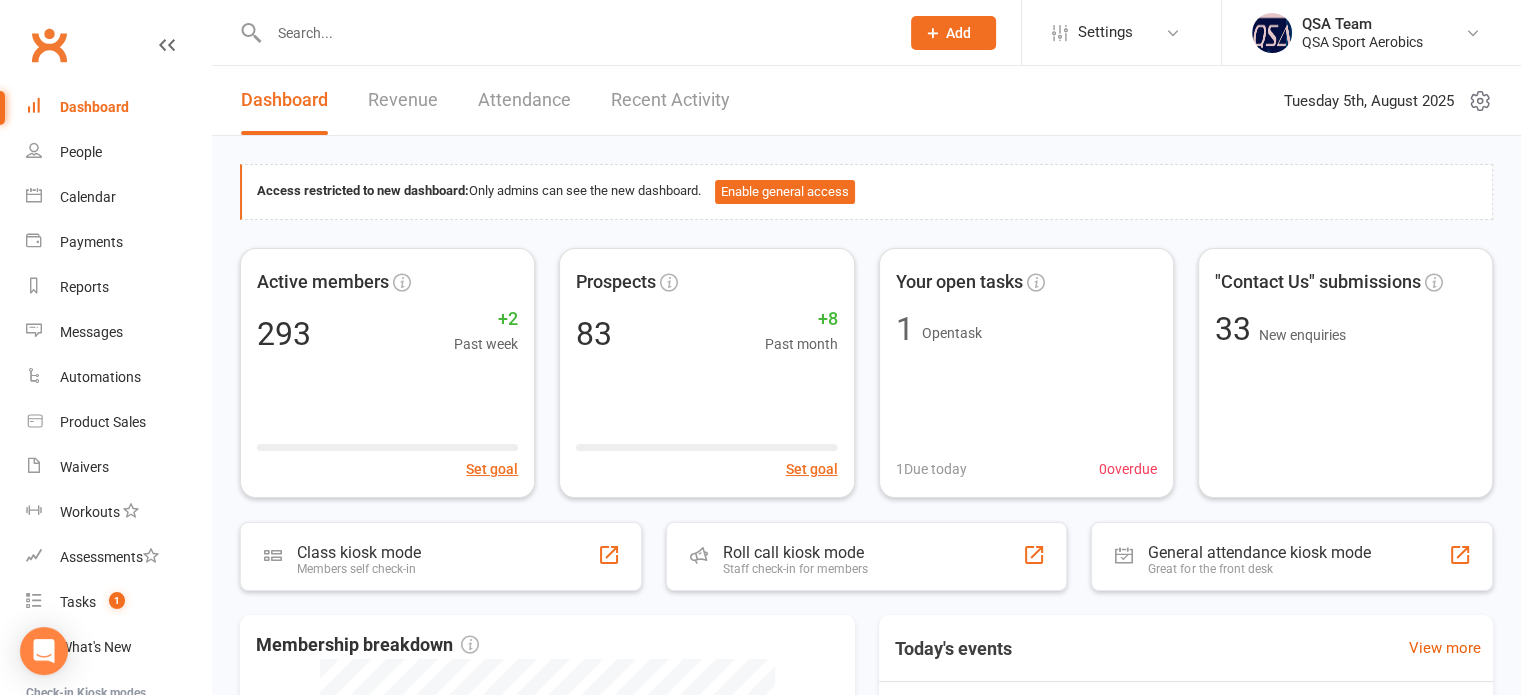 click on "QSA Team QSA Sport Aerobics My profile My subscription Help Terms & conditions  Privacy policy  Sign out" at bounding box center [1371, 32] 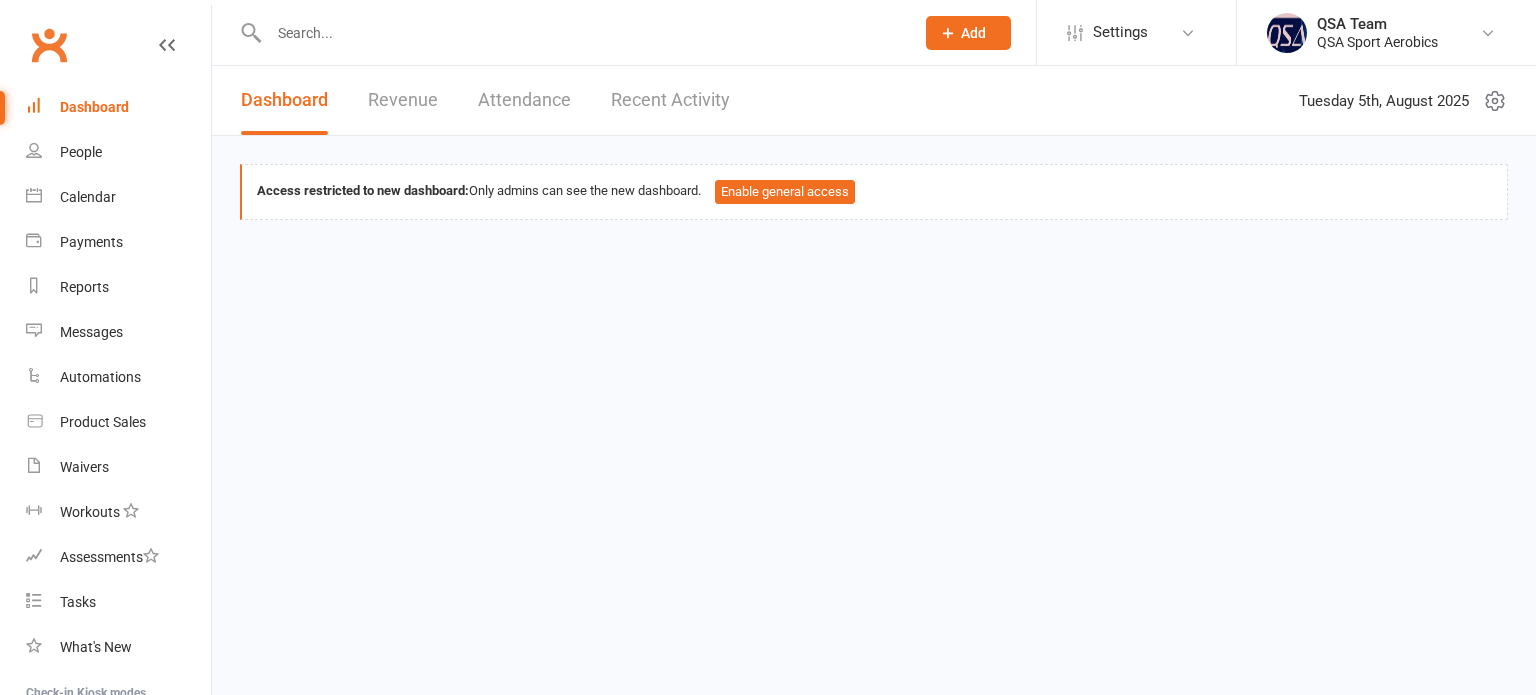 scroll, scrollTop: 0, scrollLeft: 0, axis: both 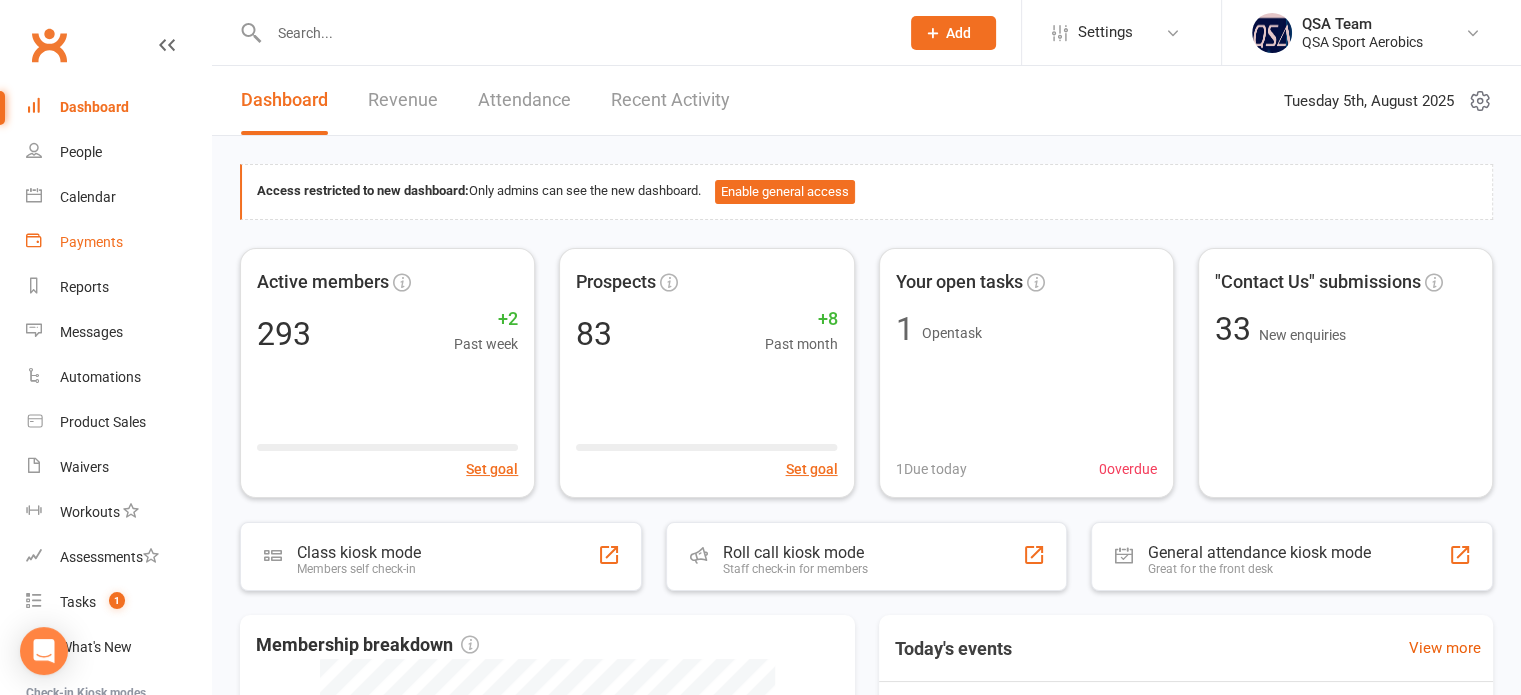 click on "Payments" at bounding box center (91, 242) 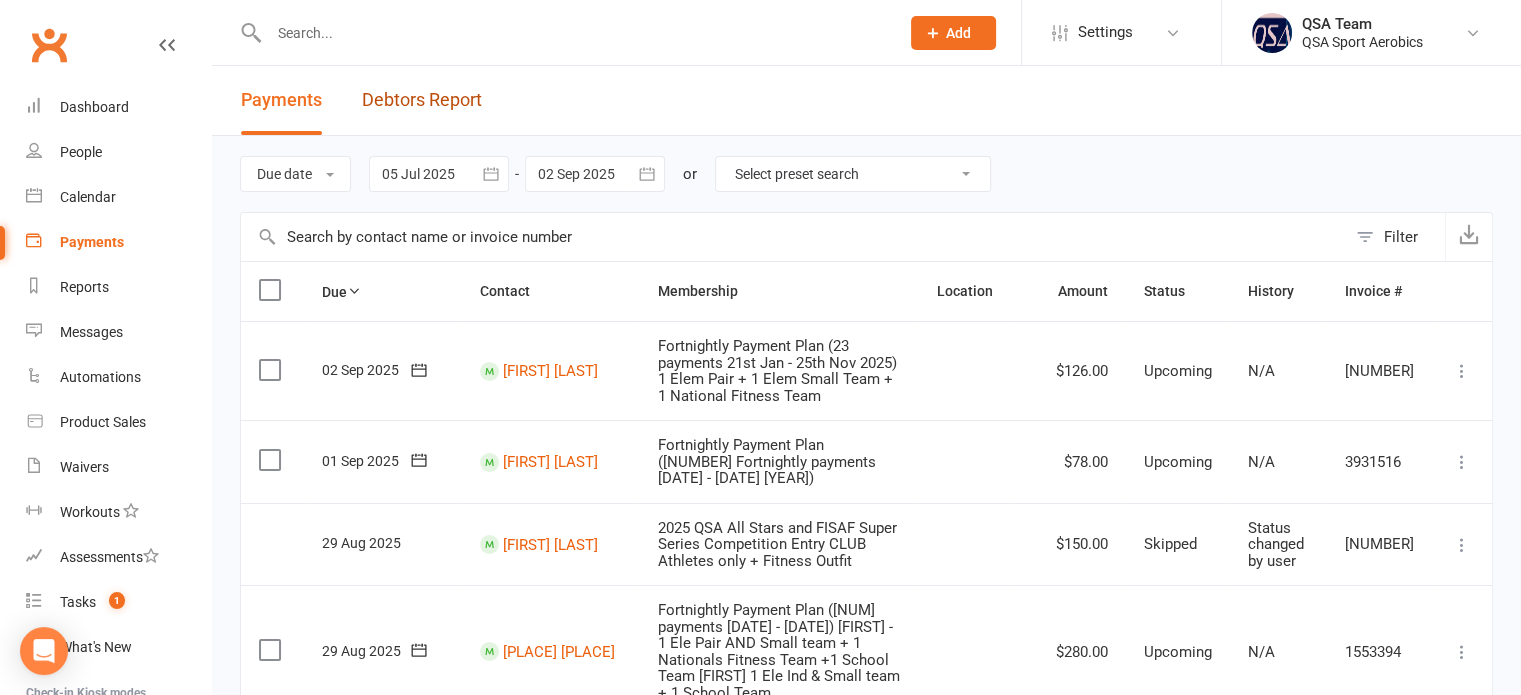click on "Debtors Report" at bounding box center [422, 100] 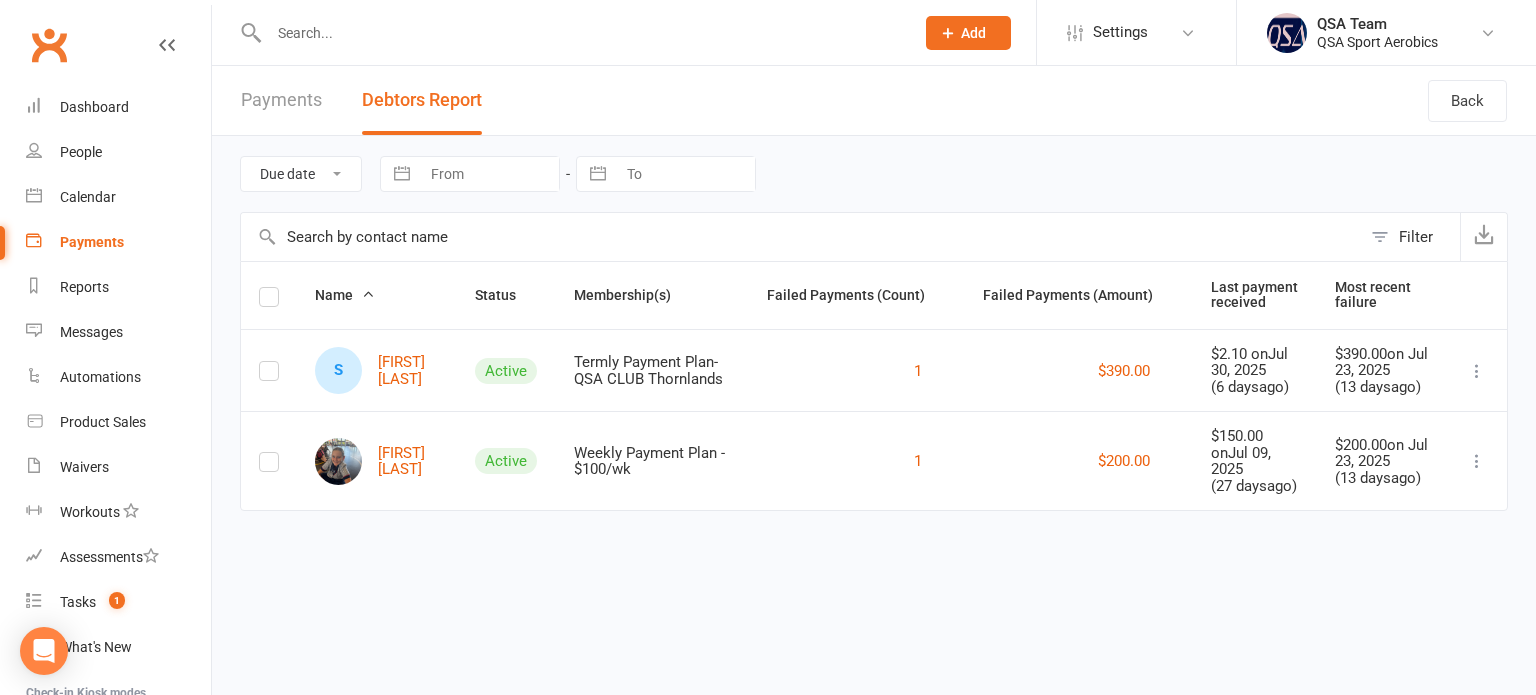 click at bounding box center (581, 33) 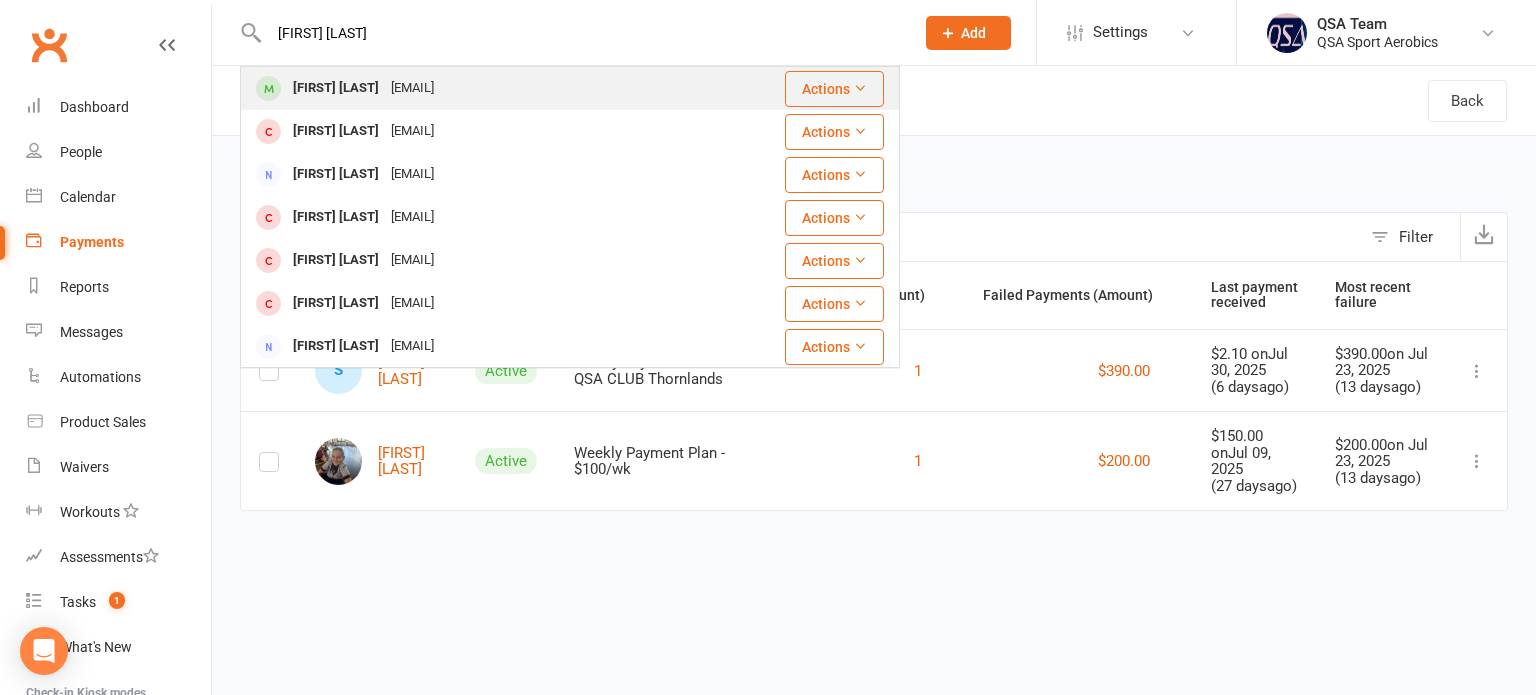 type on "[FIRST] [LAST]" 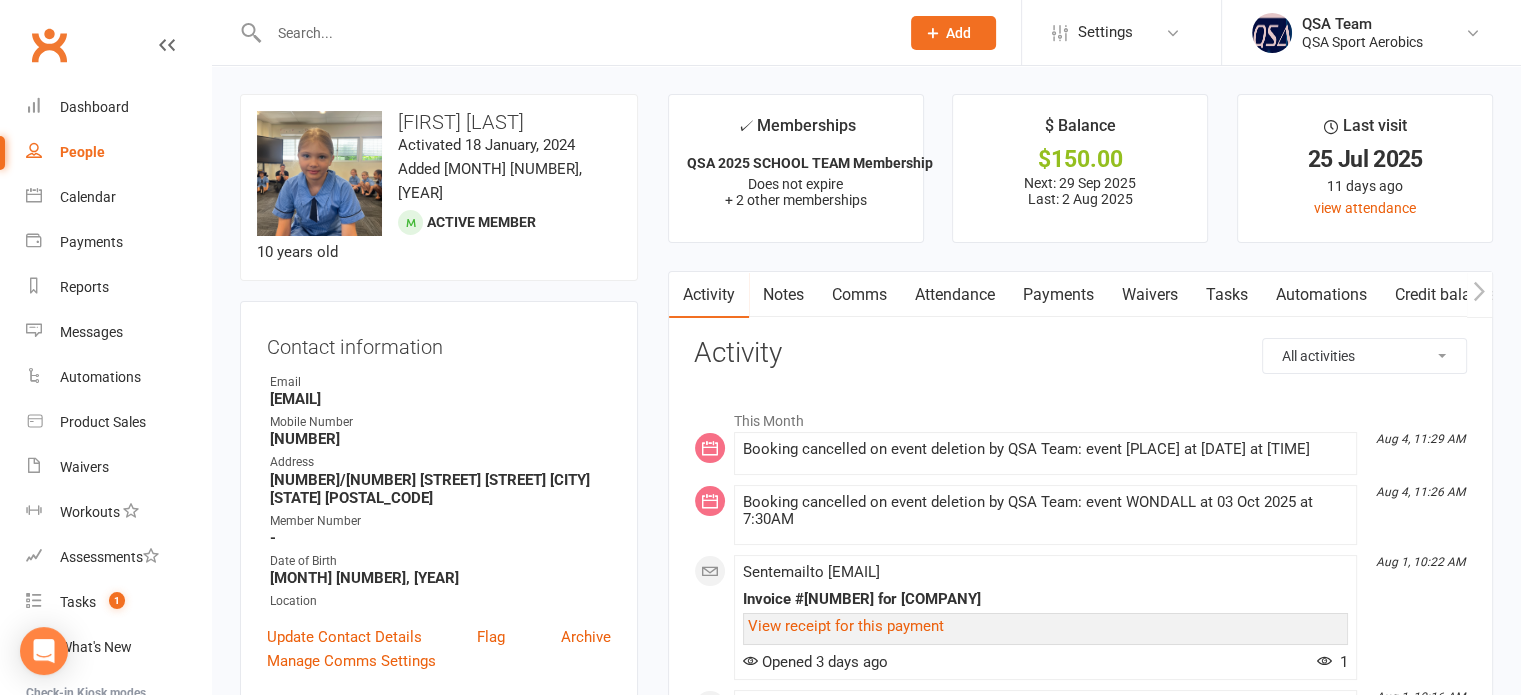 click on "Payments" at bounding box center (1058, 295) 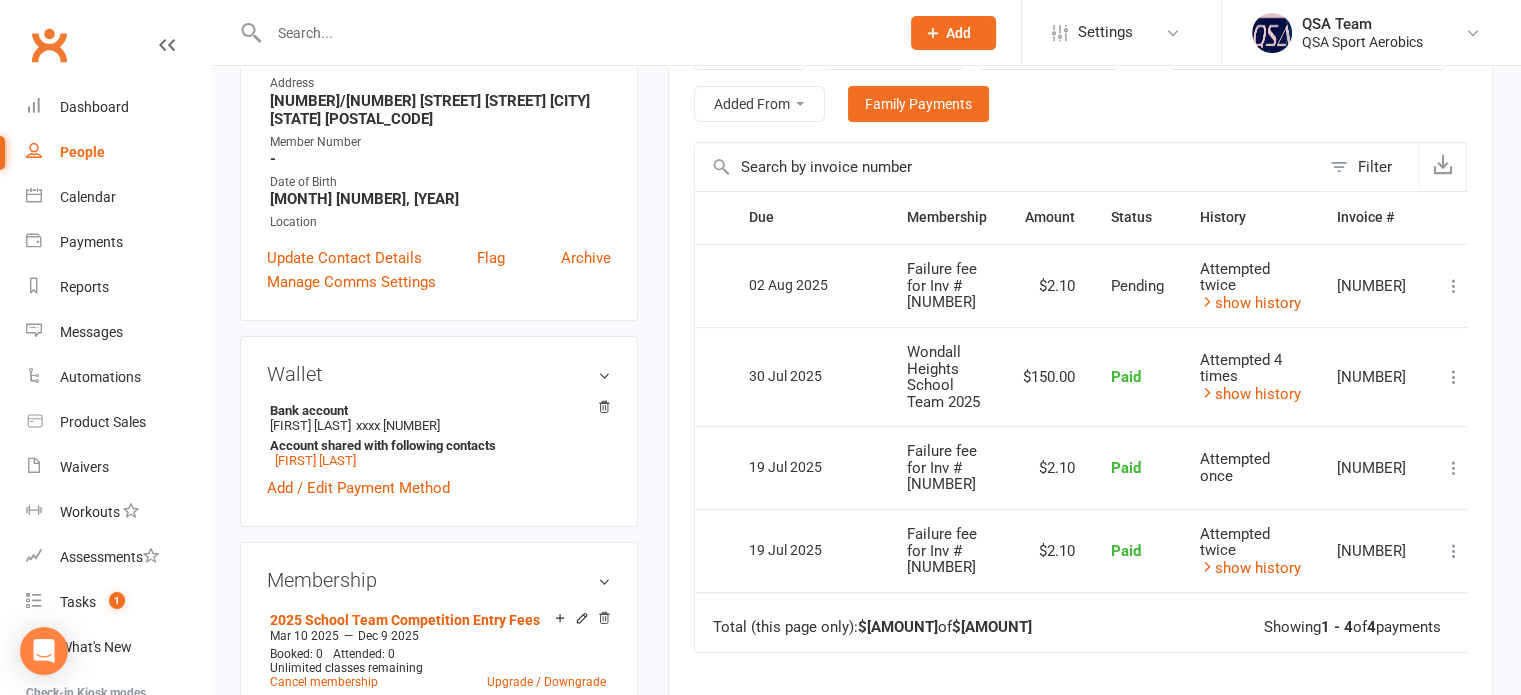 scroll, scrollTop: 400, scrollLeft: 0, axis: vertical 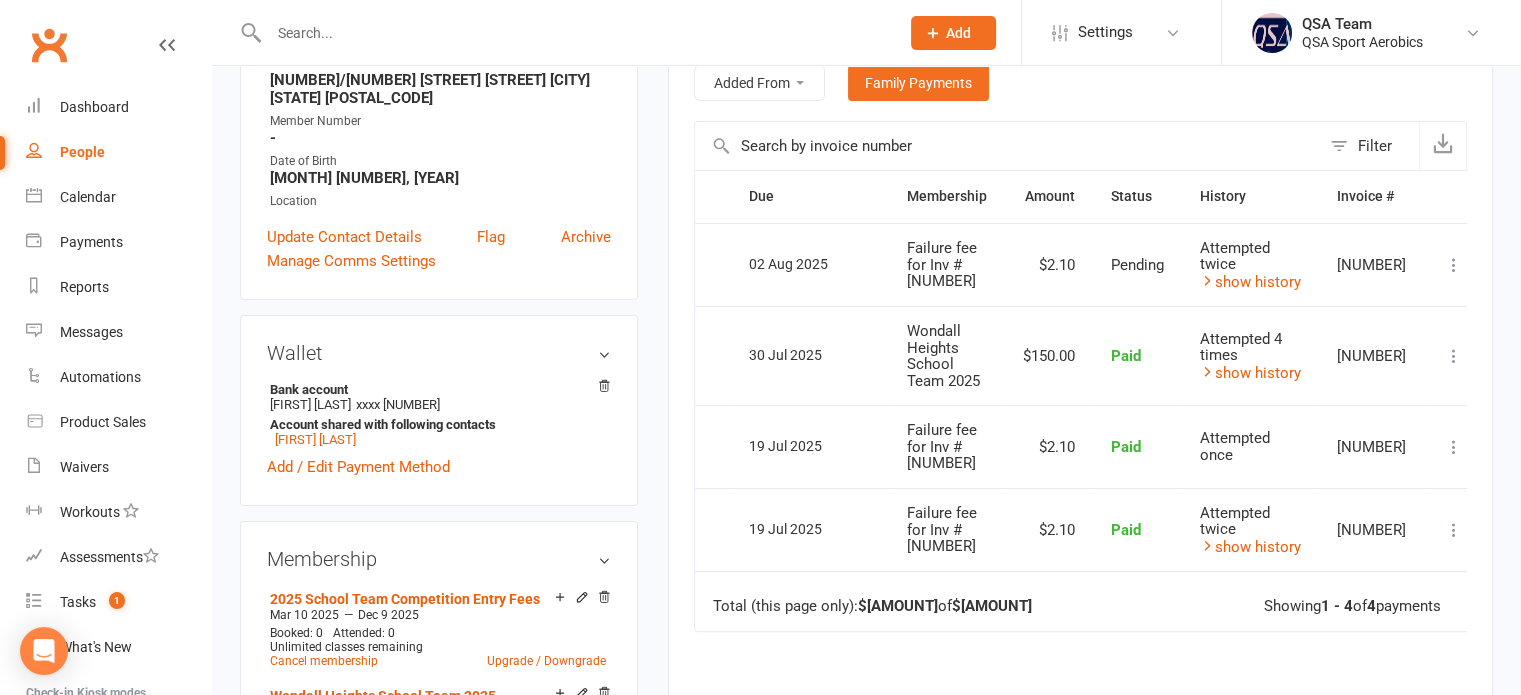 click at bounding box center (574, 33) 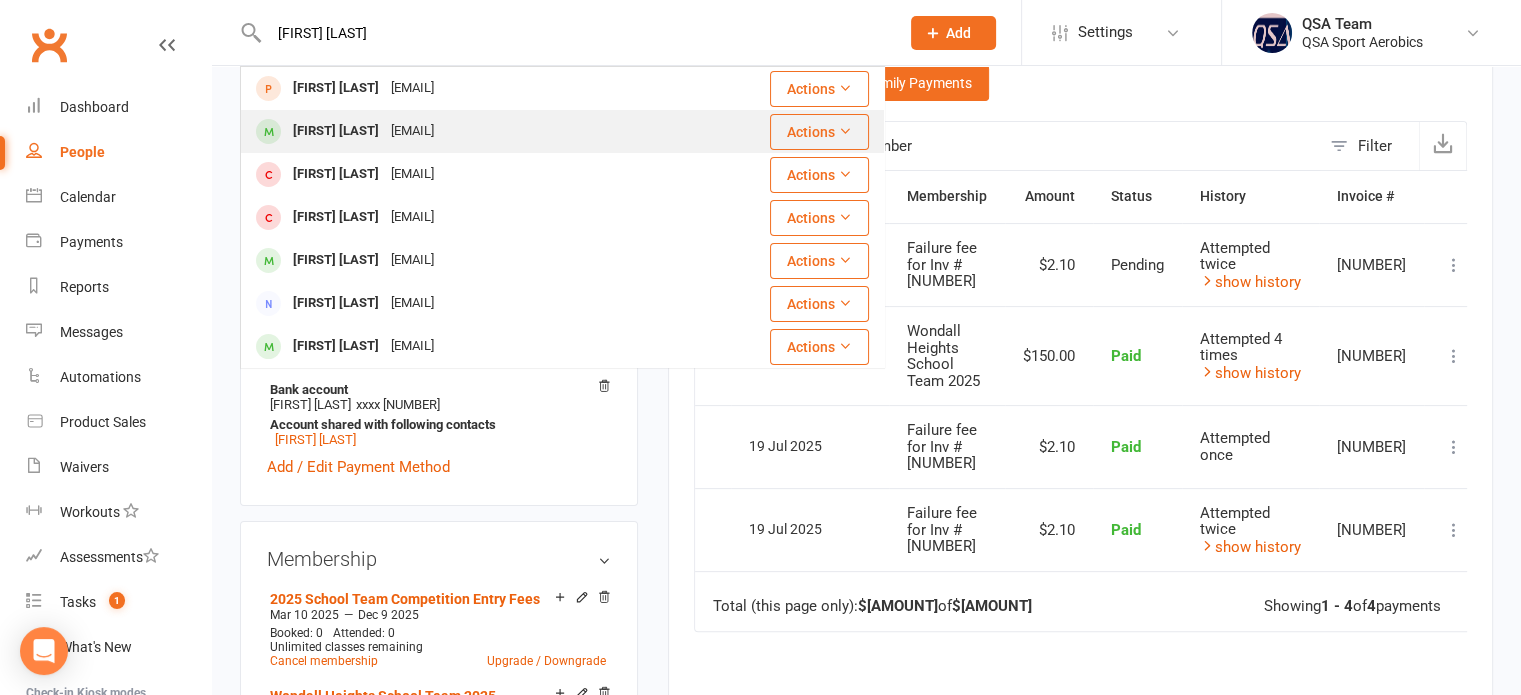 type on "[FIRST] [LAST]" 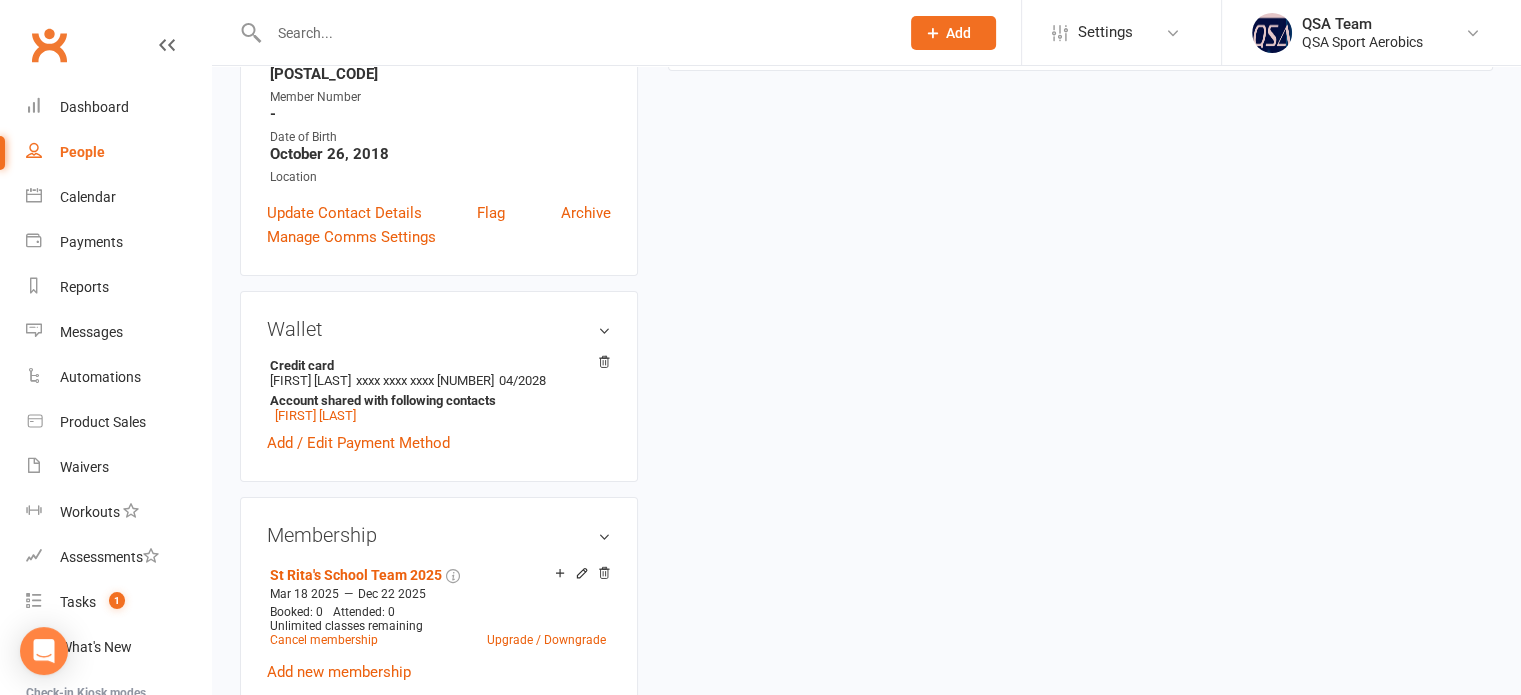 scroll, scrollTop: 0, scrollLeft: 0, axis: both 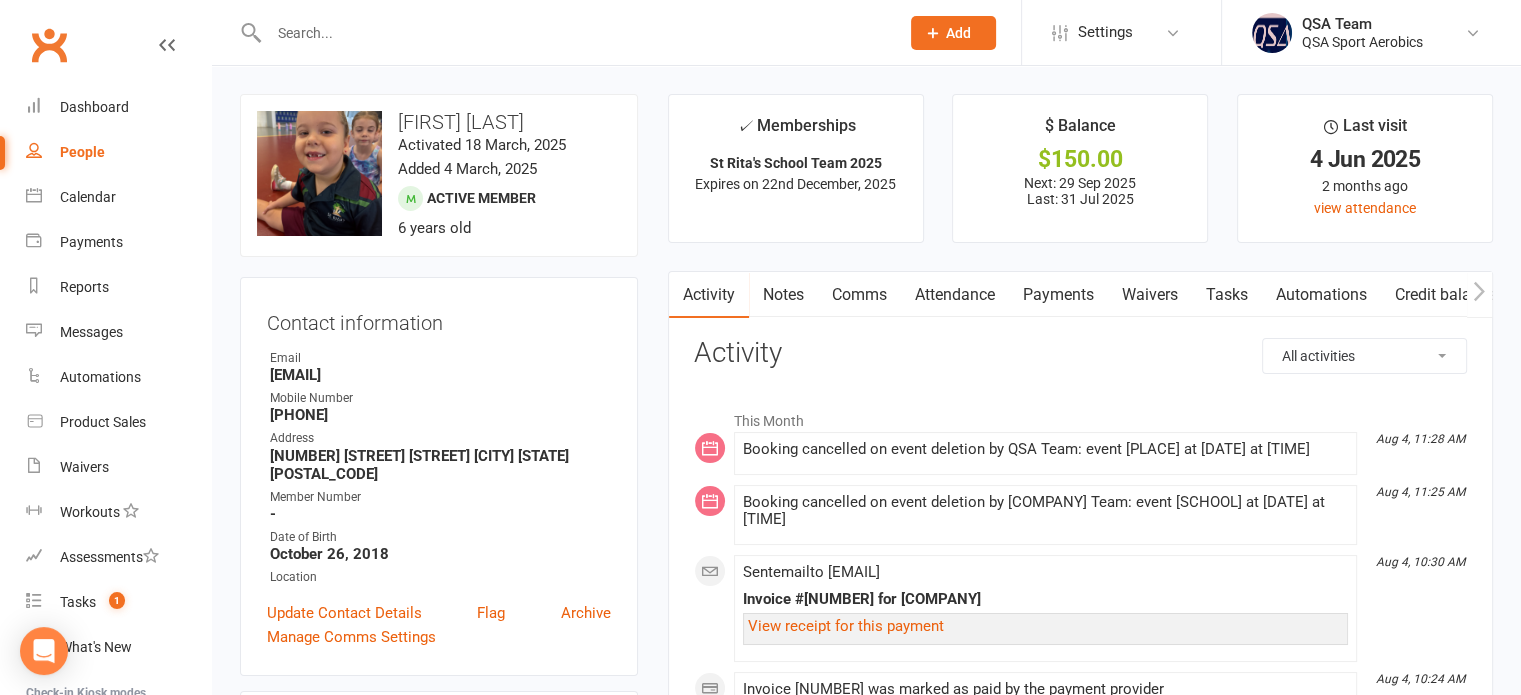 click on "Payments" at bounding box center [1058, 295] 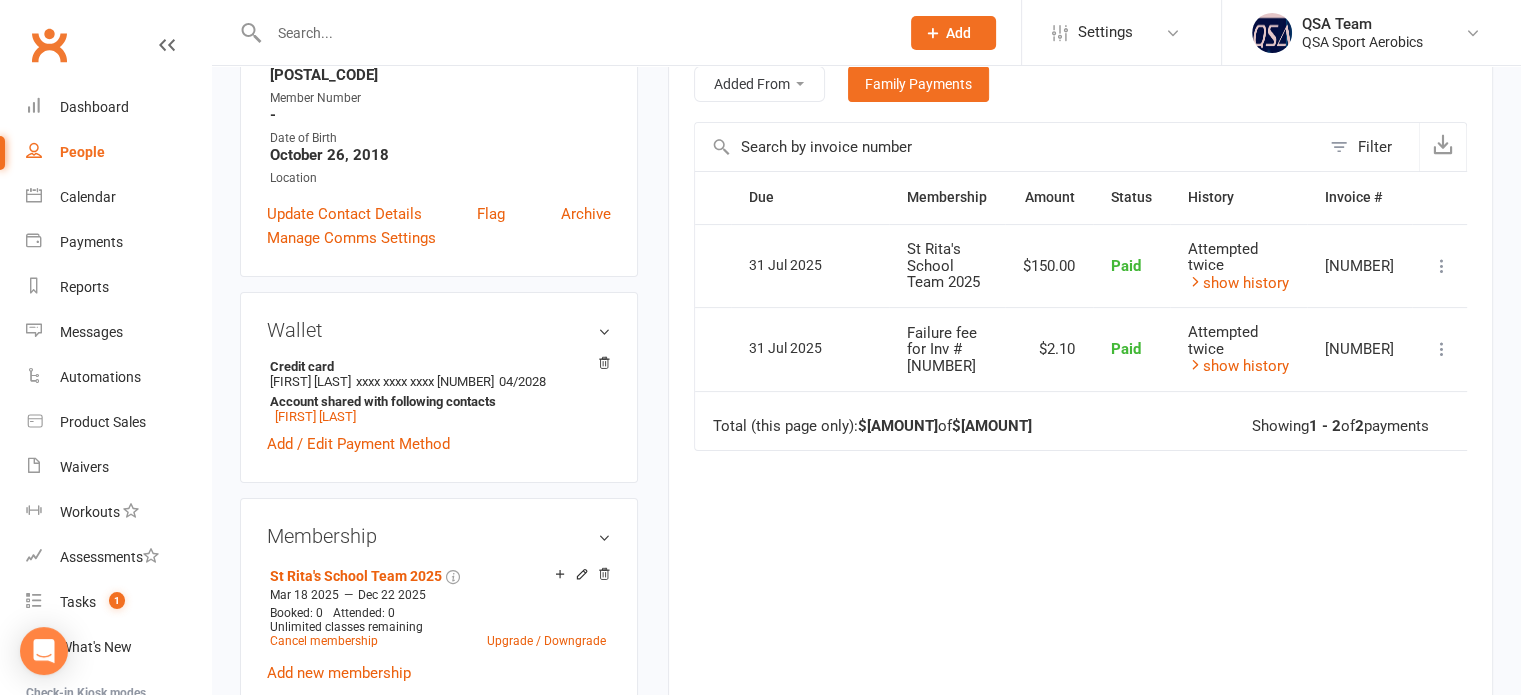 scroll, scrollTop: 400, scrollLeft: 0, axis: vertical 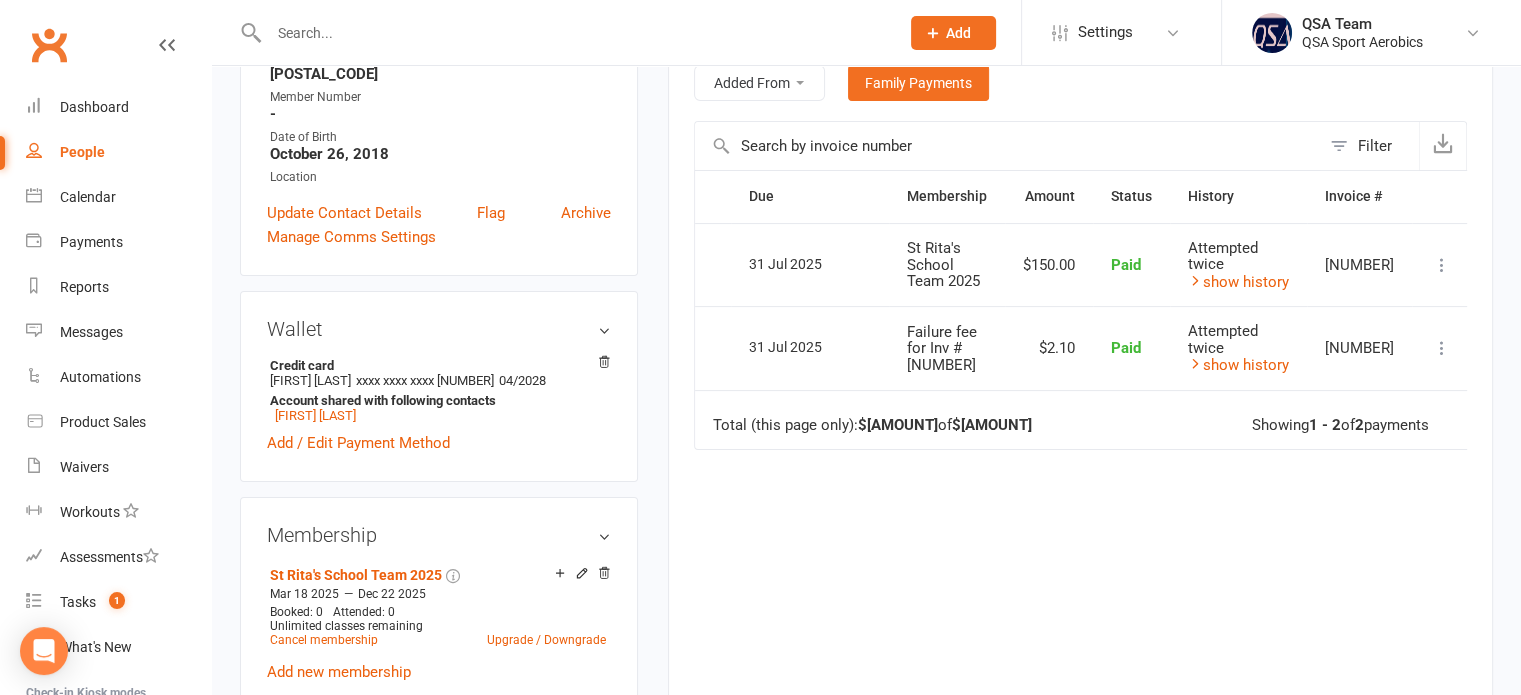 click at bounding box center [574, 33] 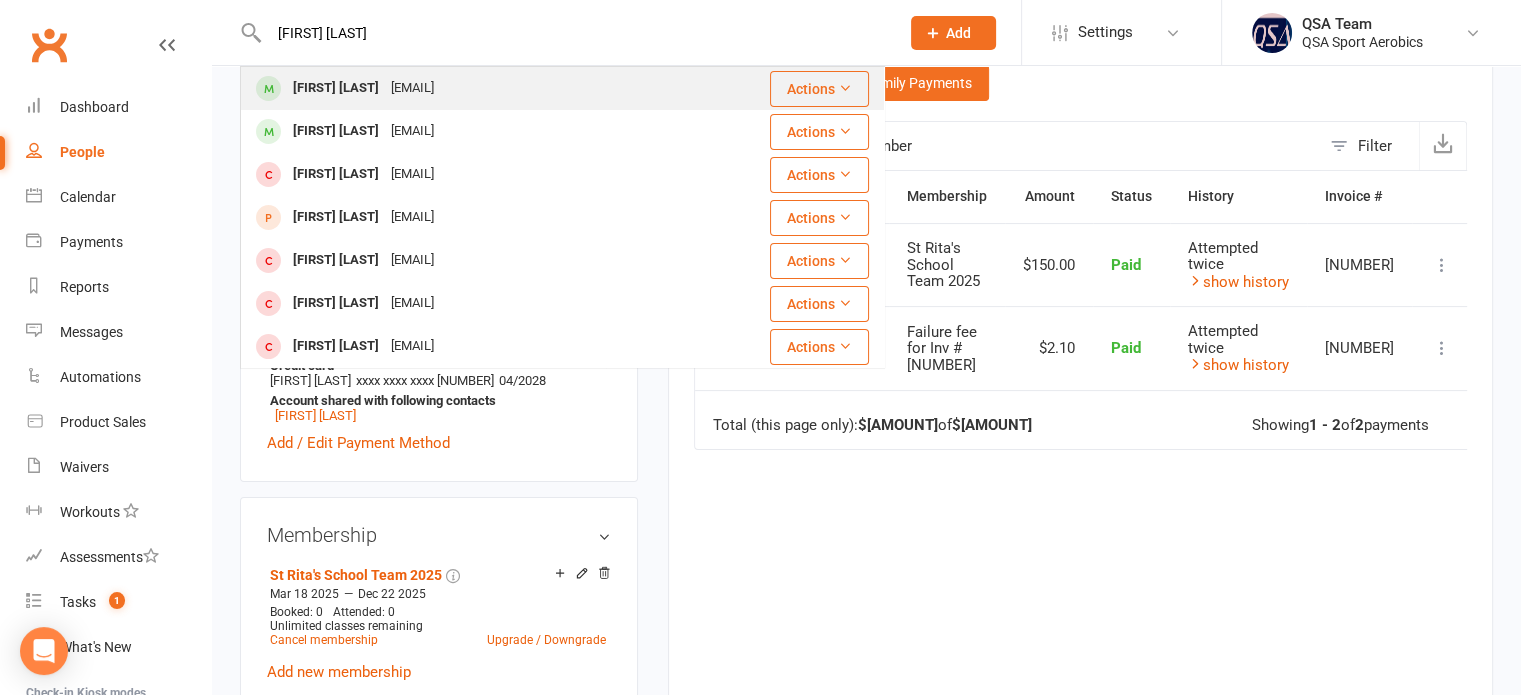type on "[FIRST] [LAST]" 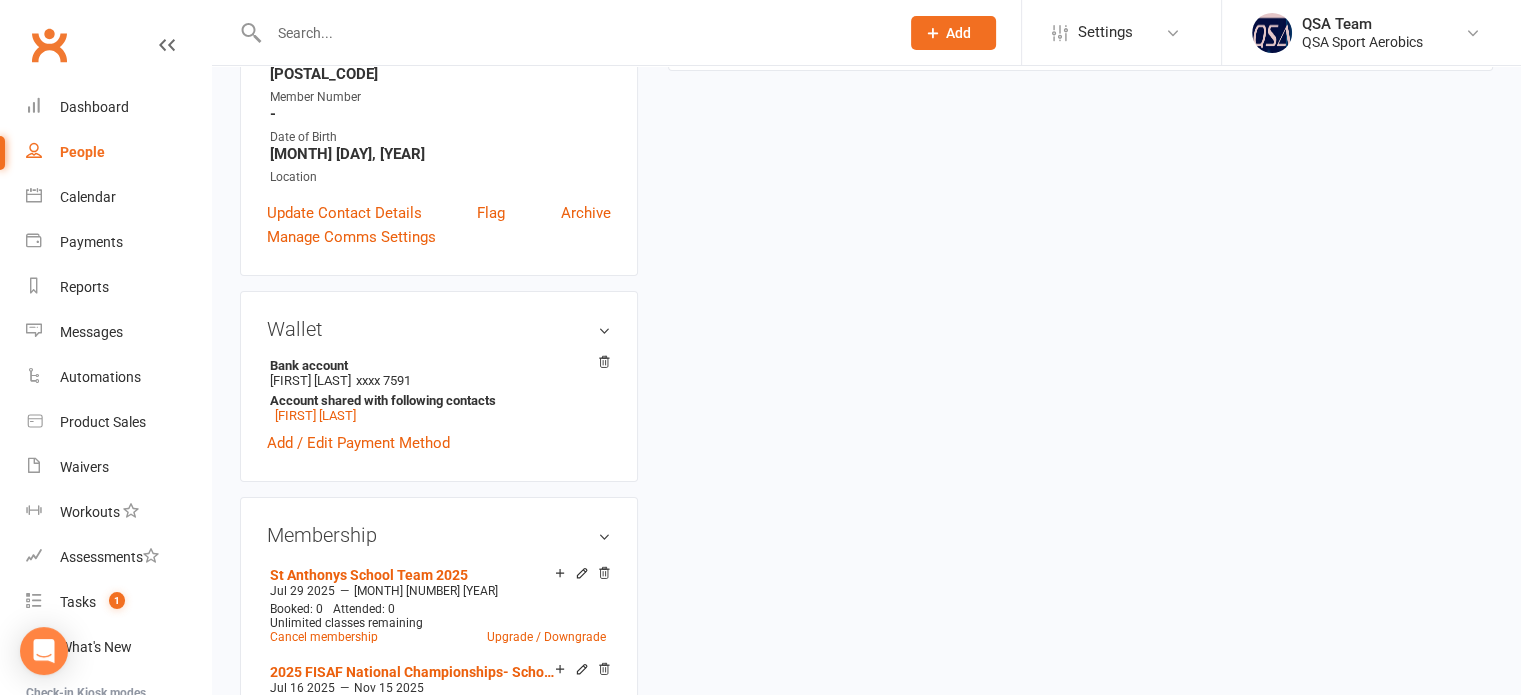 scroll, scrollTop: 0, scrollLeft: 0, axis: both 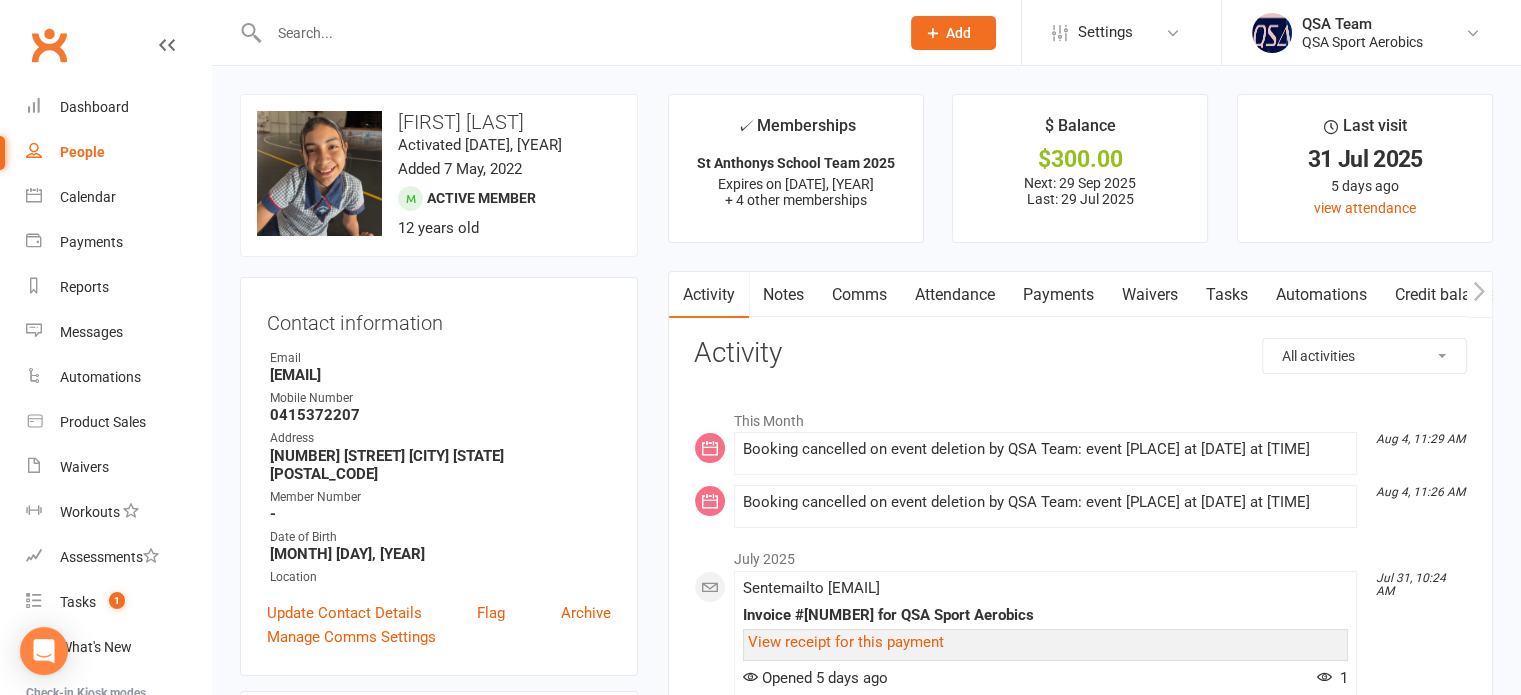 click on "Payments" at bounding box center (1058, 295) 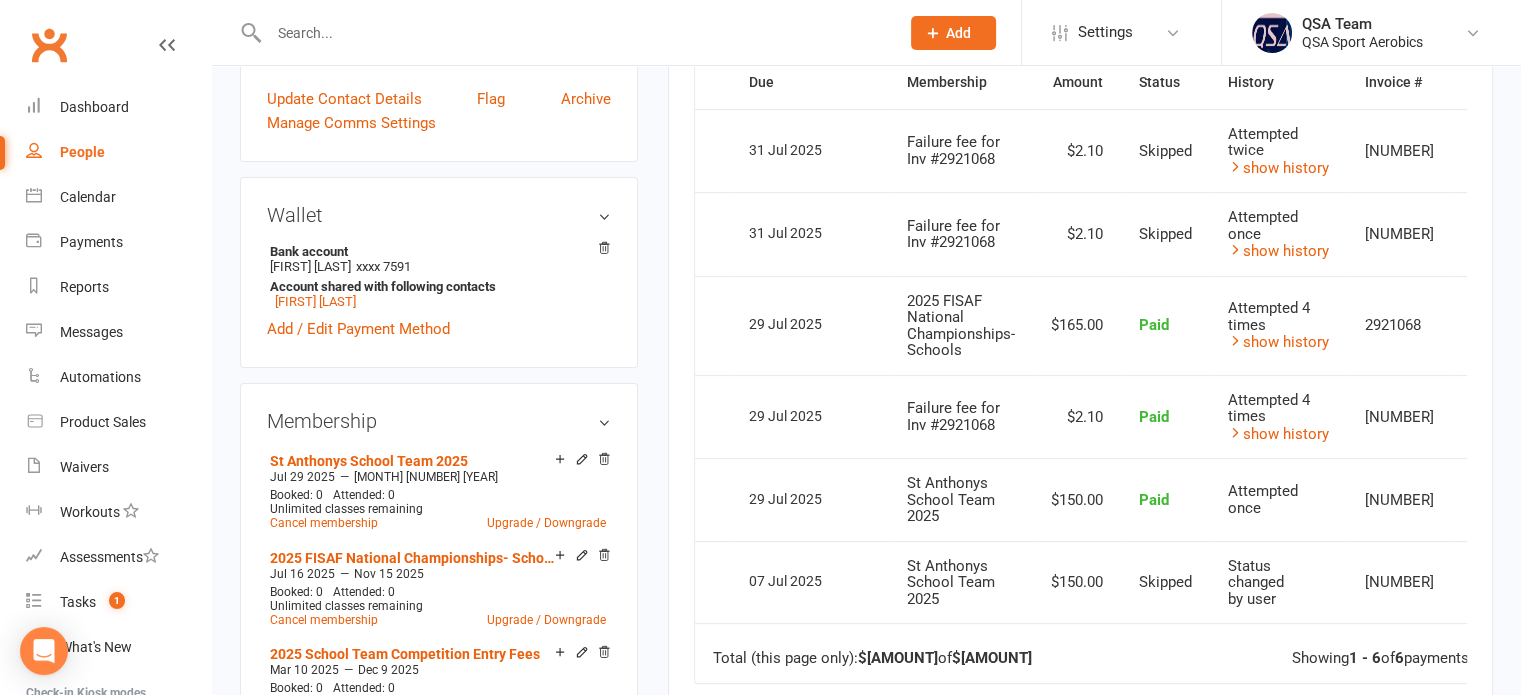 scroll, scrollTop: 600, scrollLeft: 0, axis: vertical 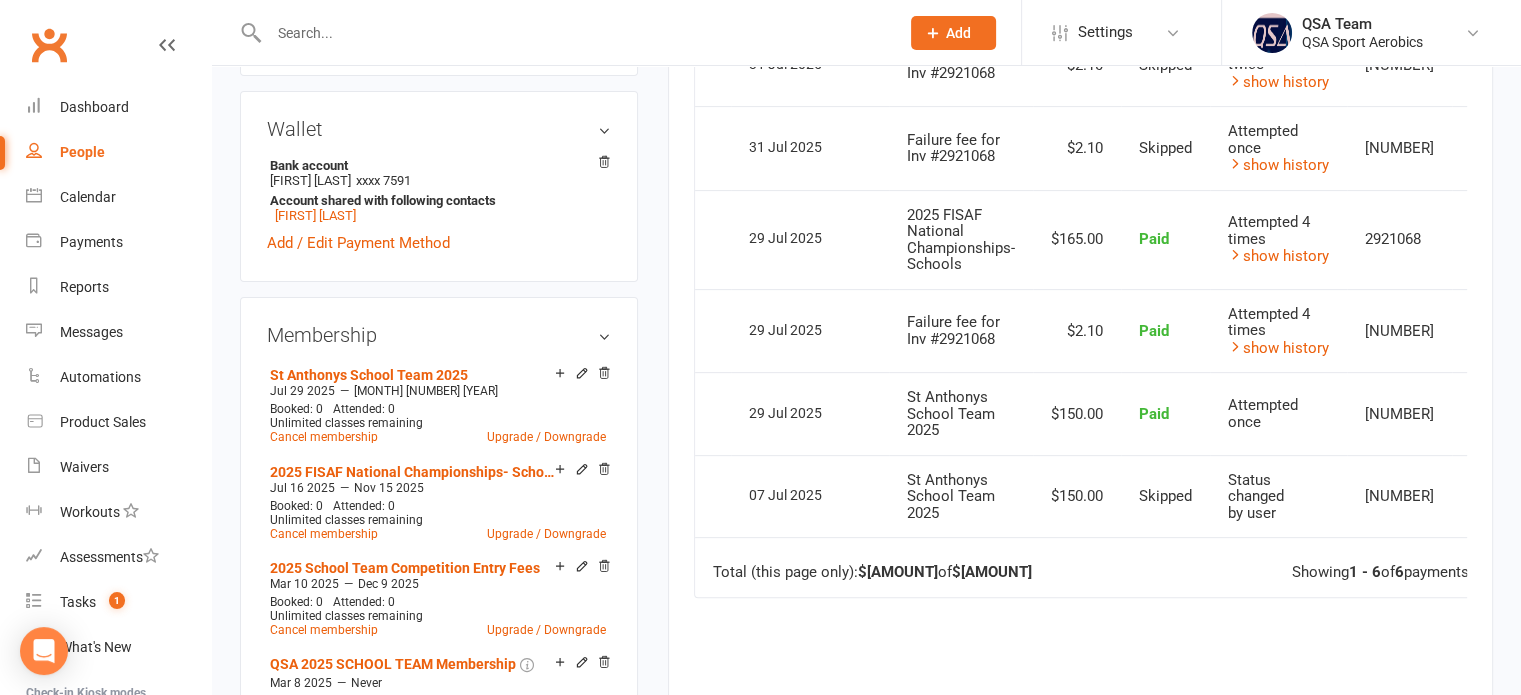 click at bounding box center [574, 33] 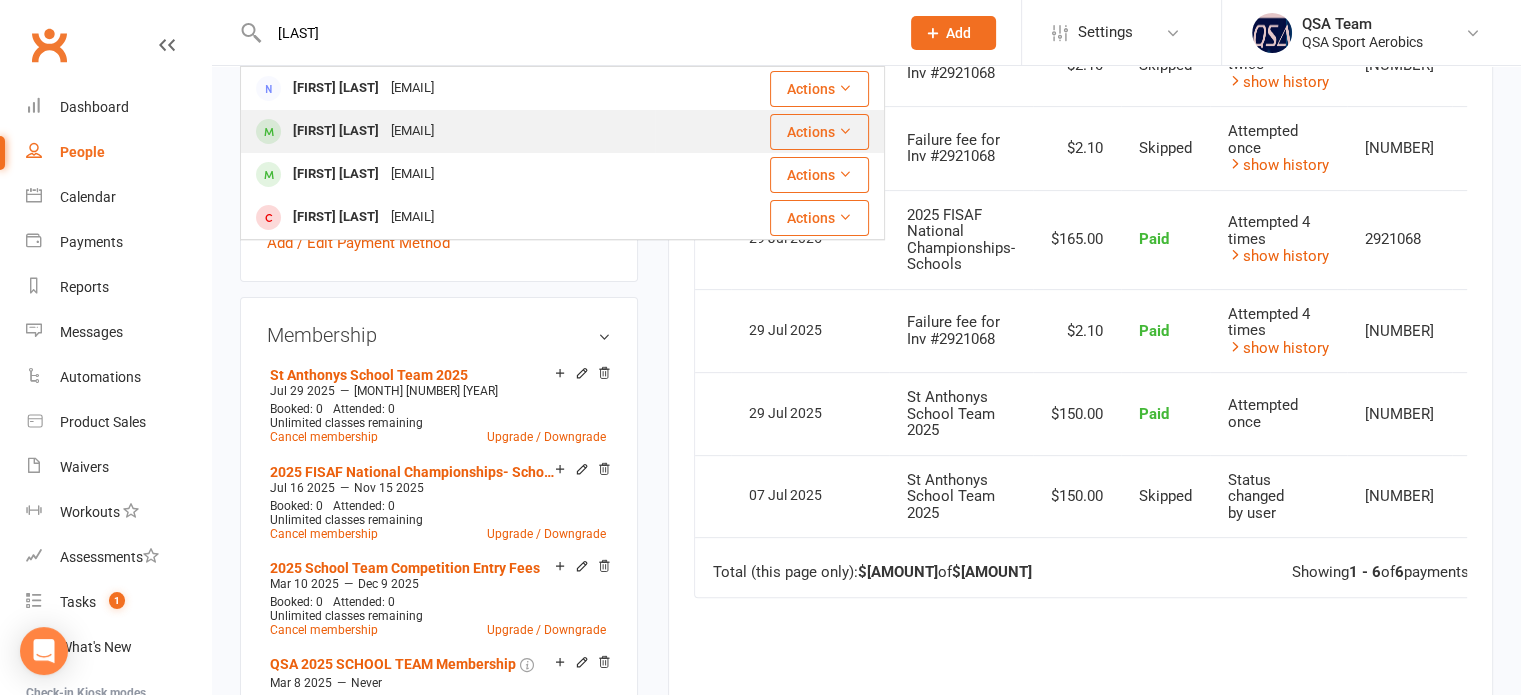 type on "[LAST]" 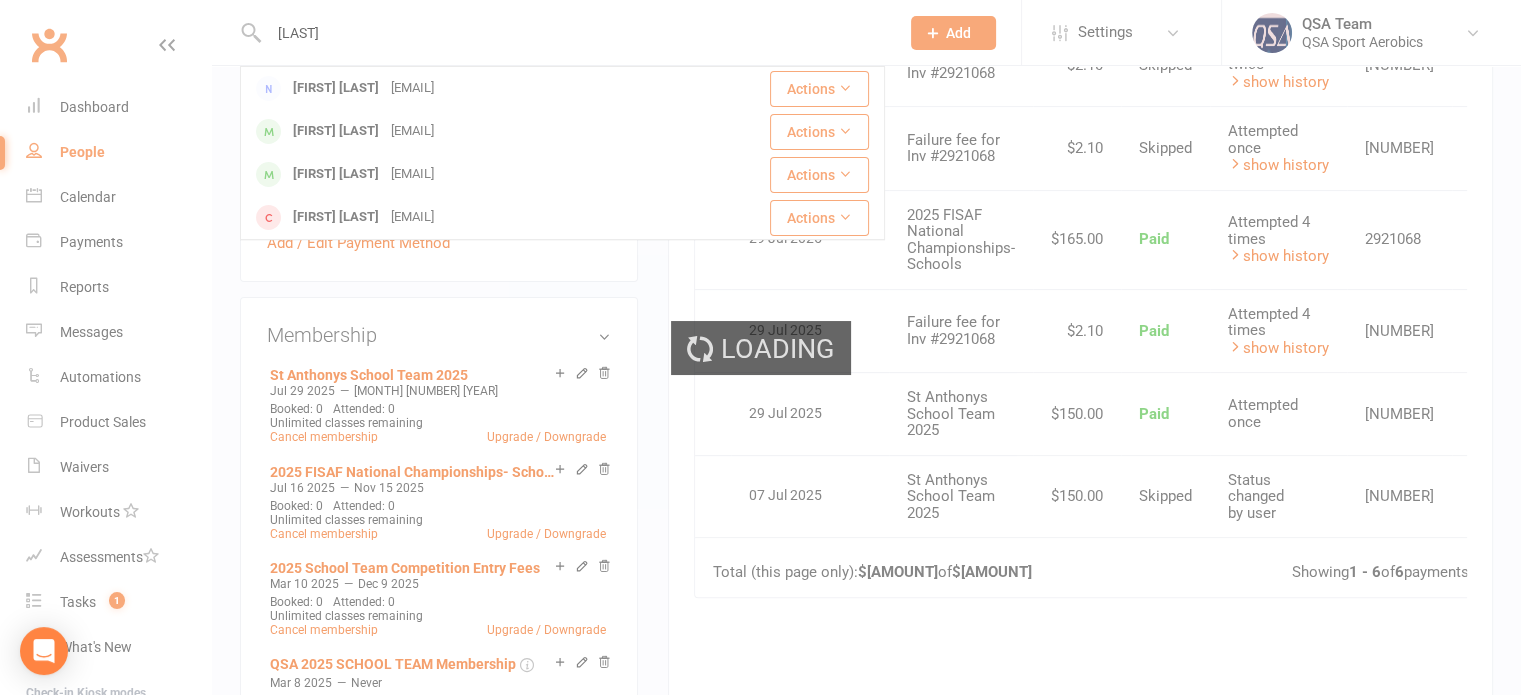 type 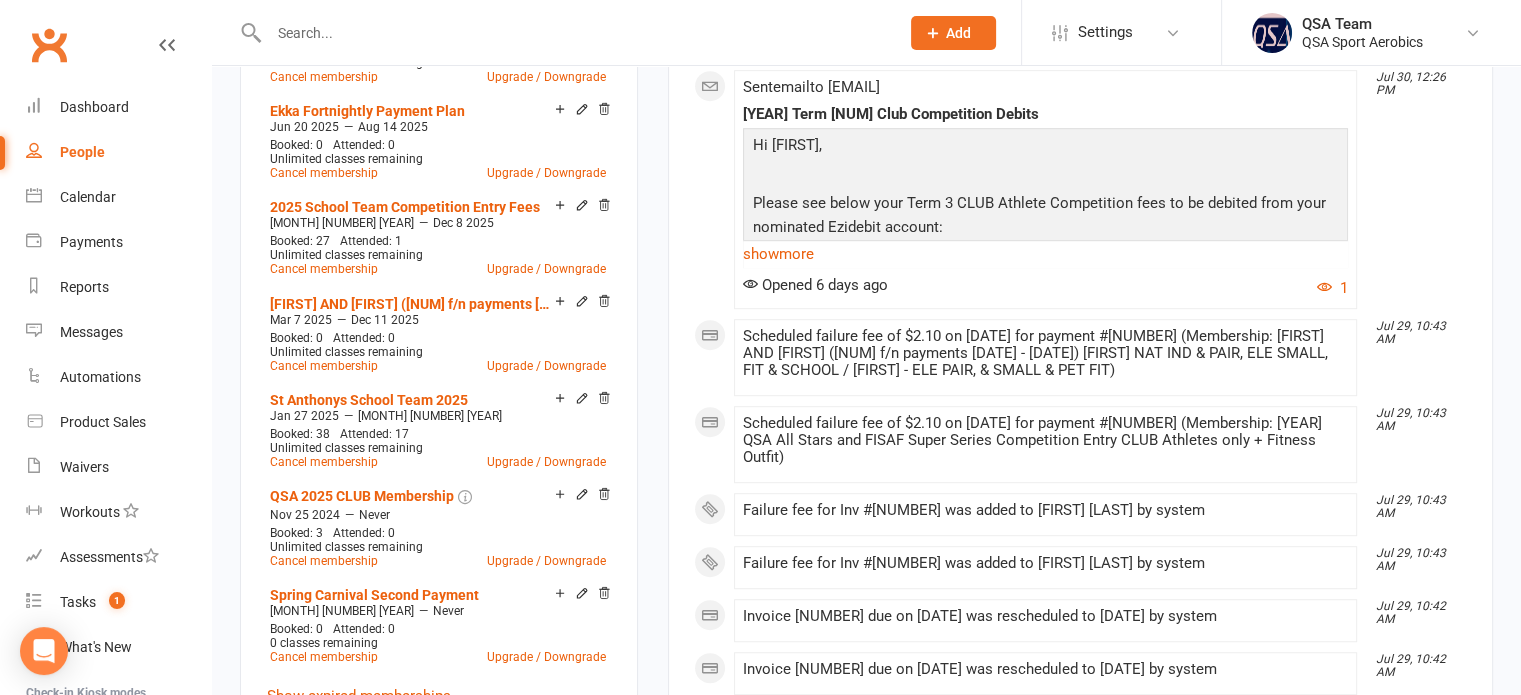 scroll, scrollTop: 1100, scrollLeft: 0, axis: vertical 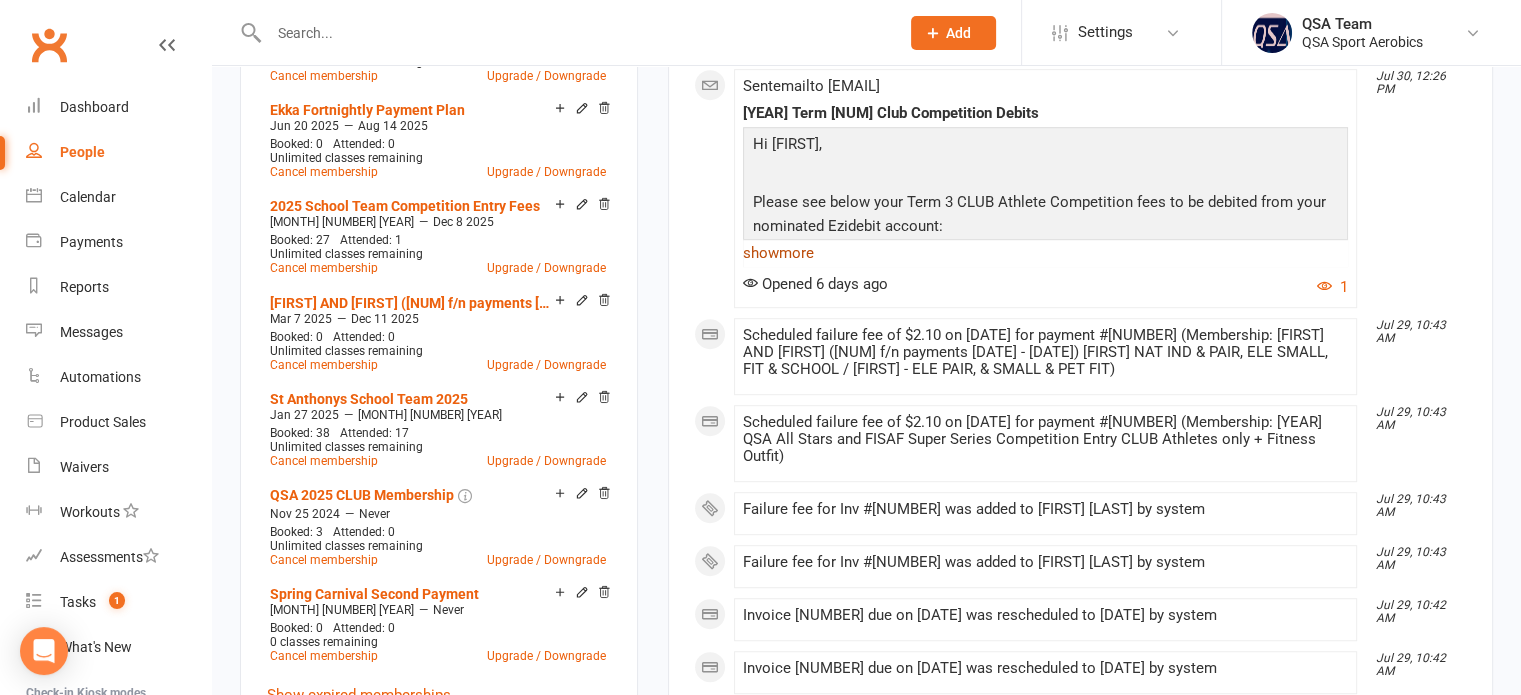click on "show  more" at bounding box center [1045, 253] 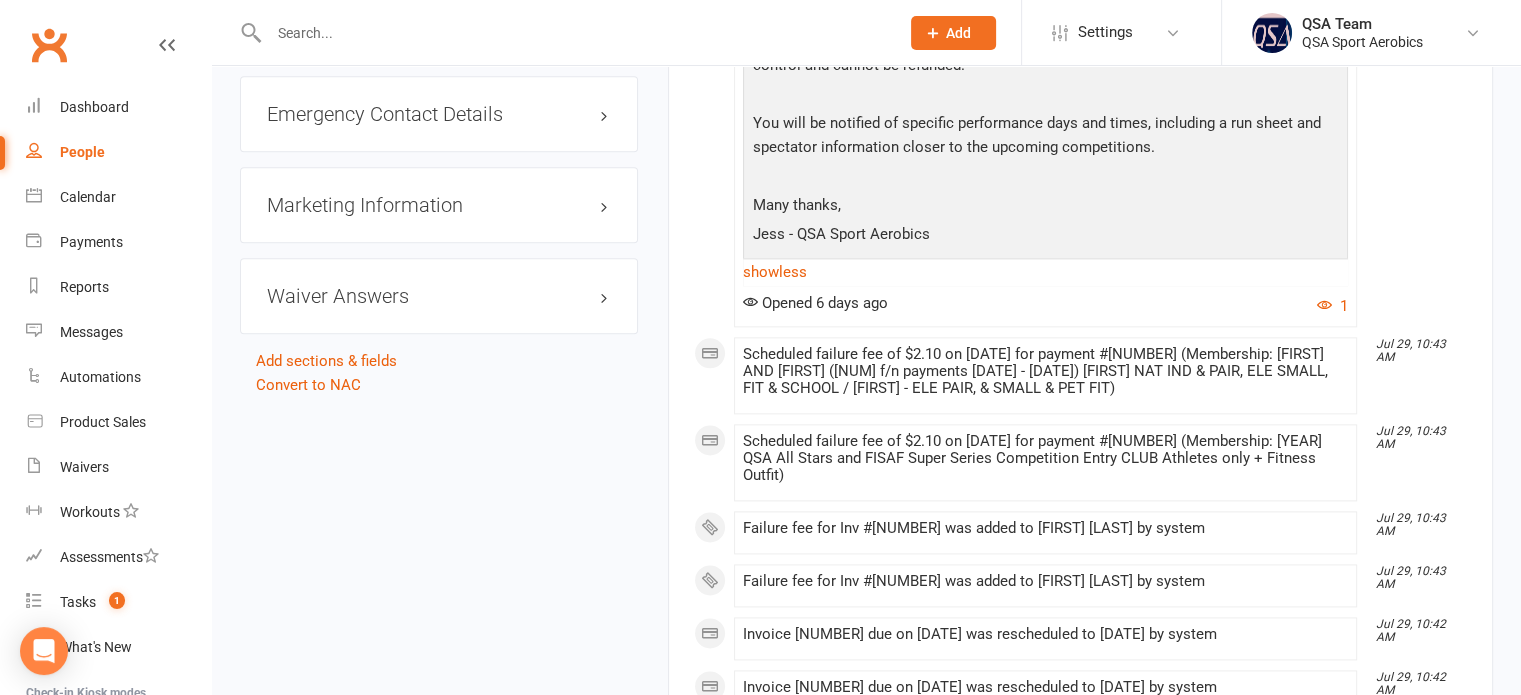 scroll, scrollTop: 2500, scrollLeft: 0, axis: vertical 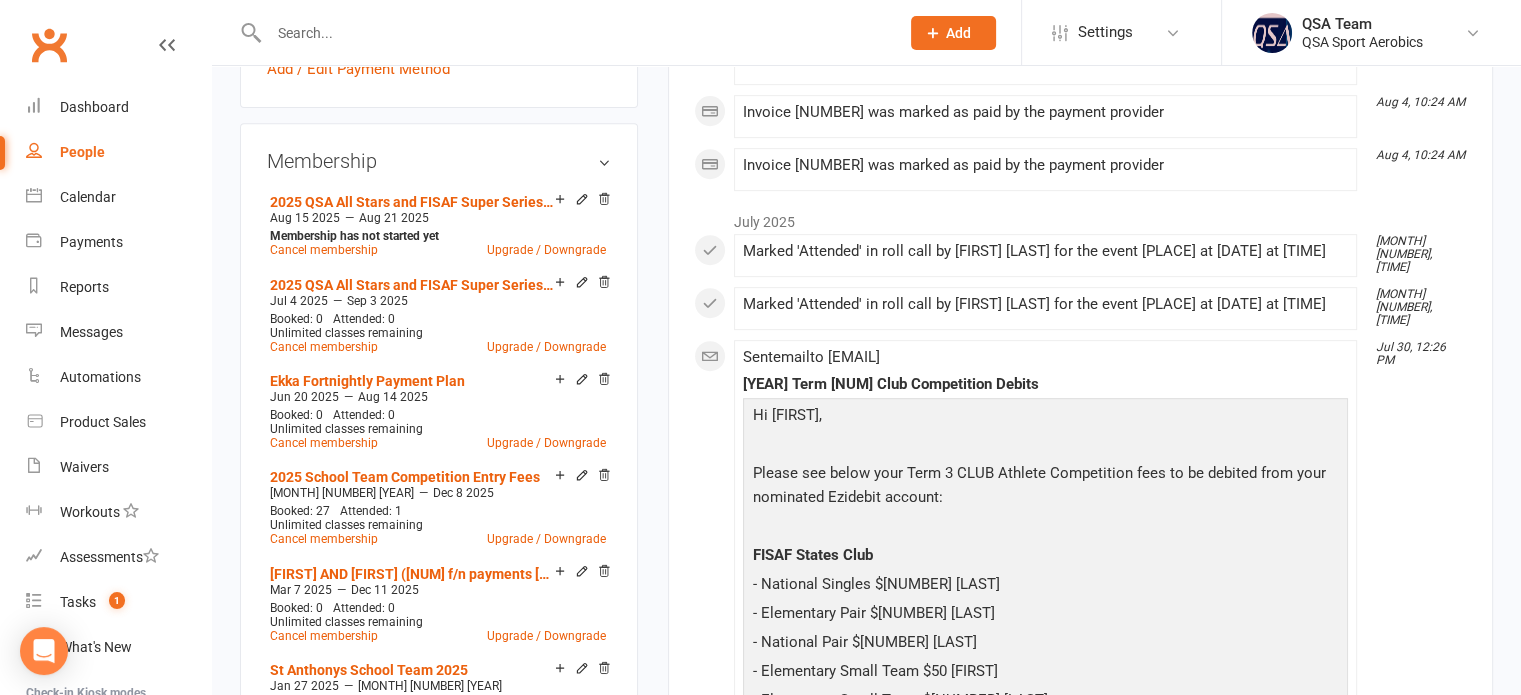drag, startPoint x: 957, startPoint y: 287, endPoint x: 724, endPoint y: 511, distance: 323.21045 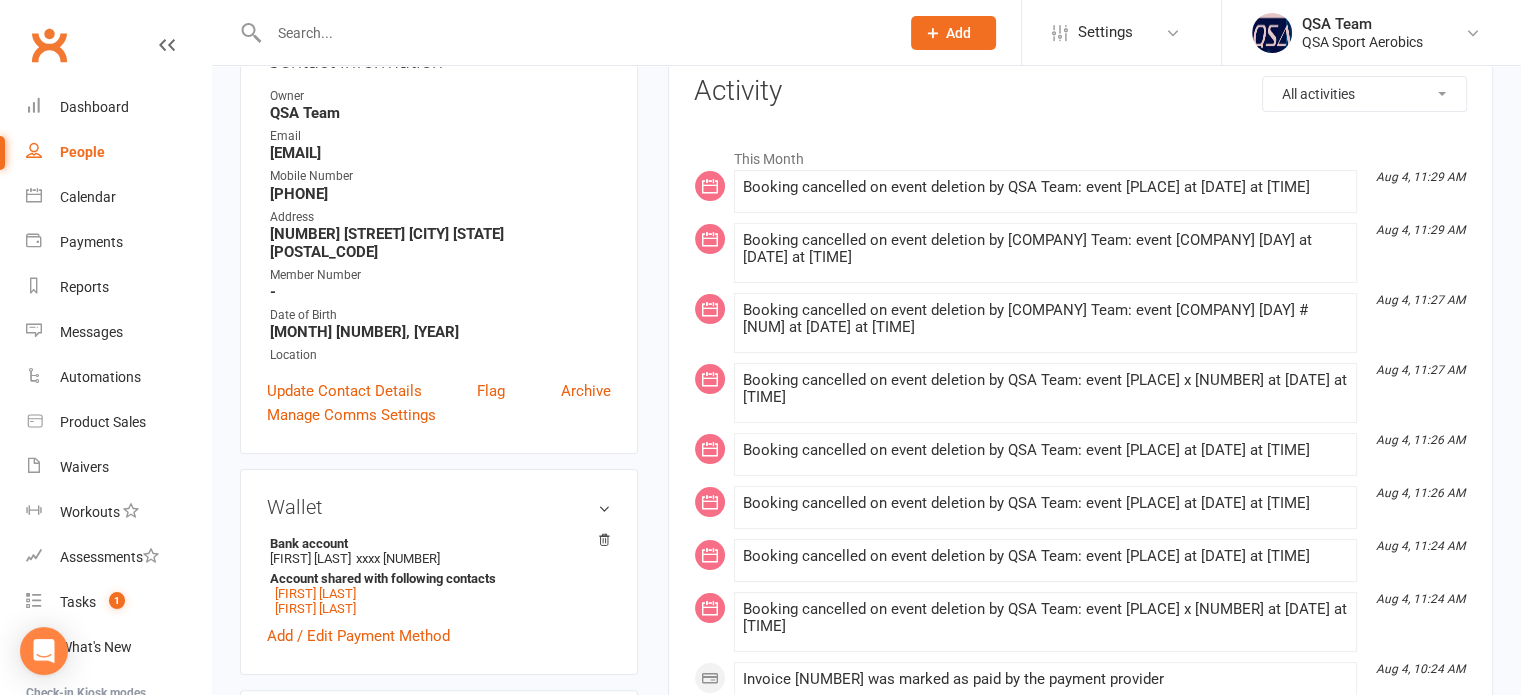 scroll, scrollTop: 229, scrollLeft: 0, axis: vertical 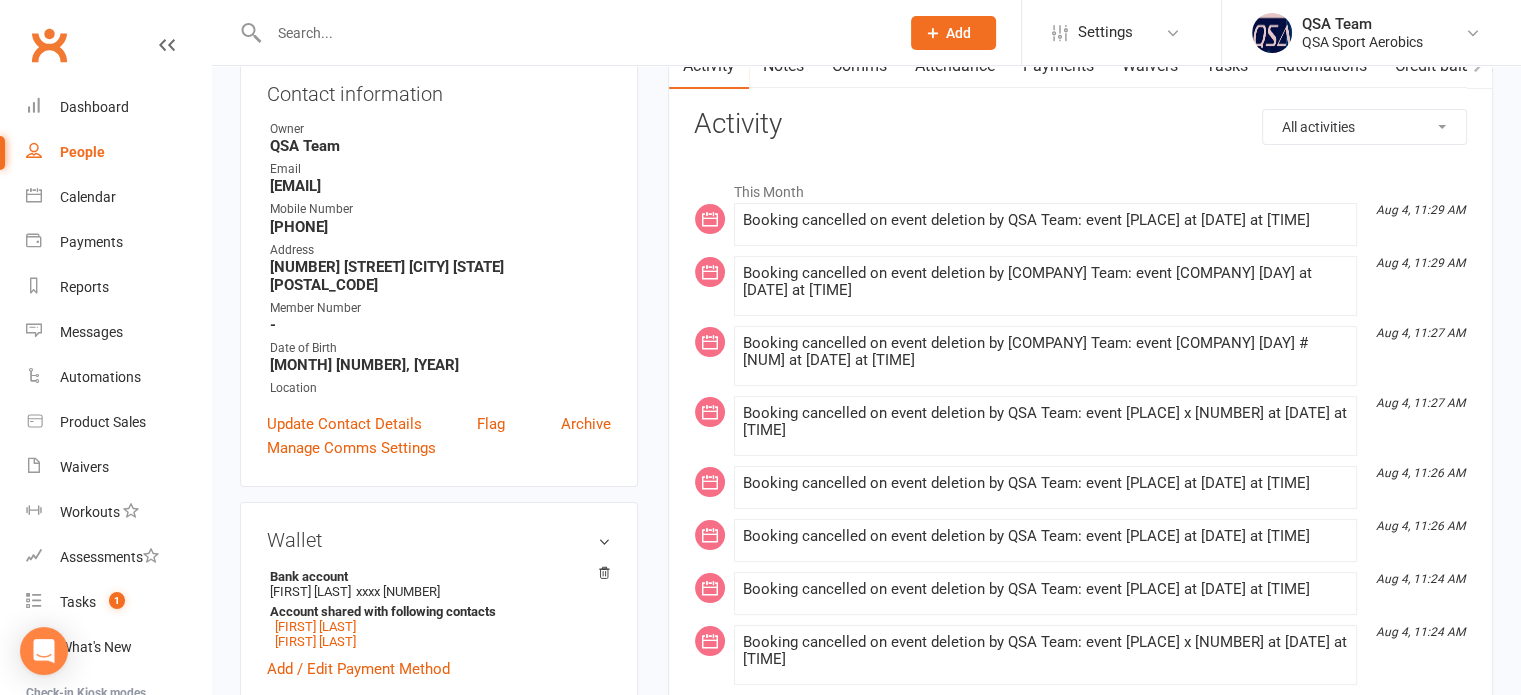 drag, startPoint x: 495, startPoint y: 174, endPoint x: 474, endPoint y: 184, distance: 23.259407 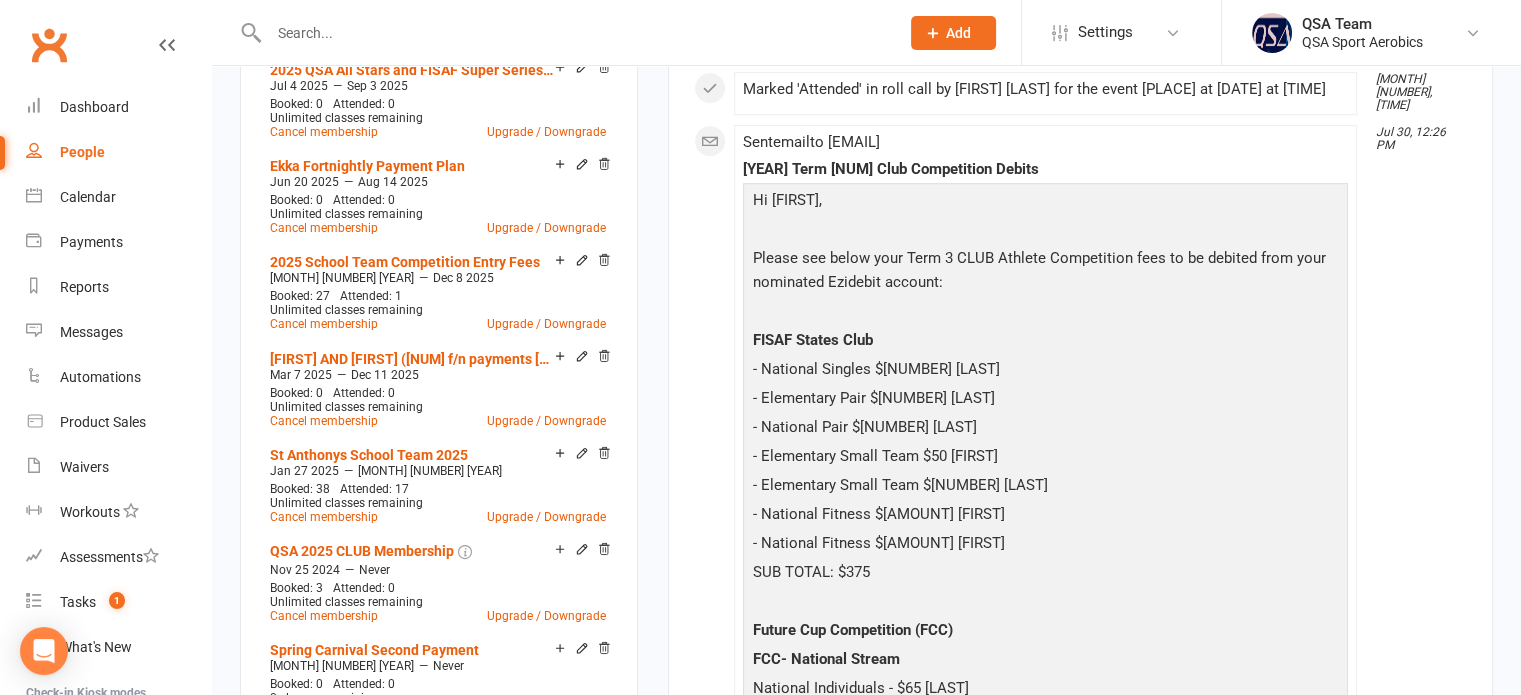scroll, scrollTop: 1129, scrollLeft: 0, axis: vertical 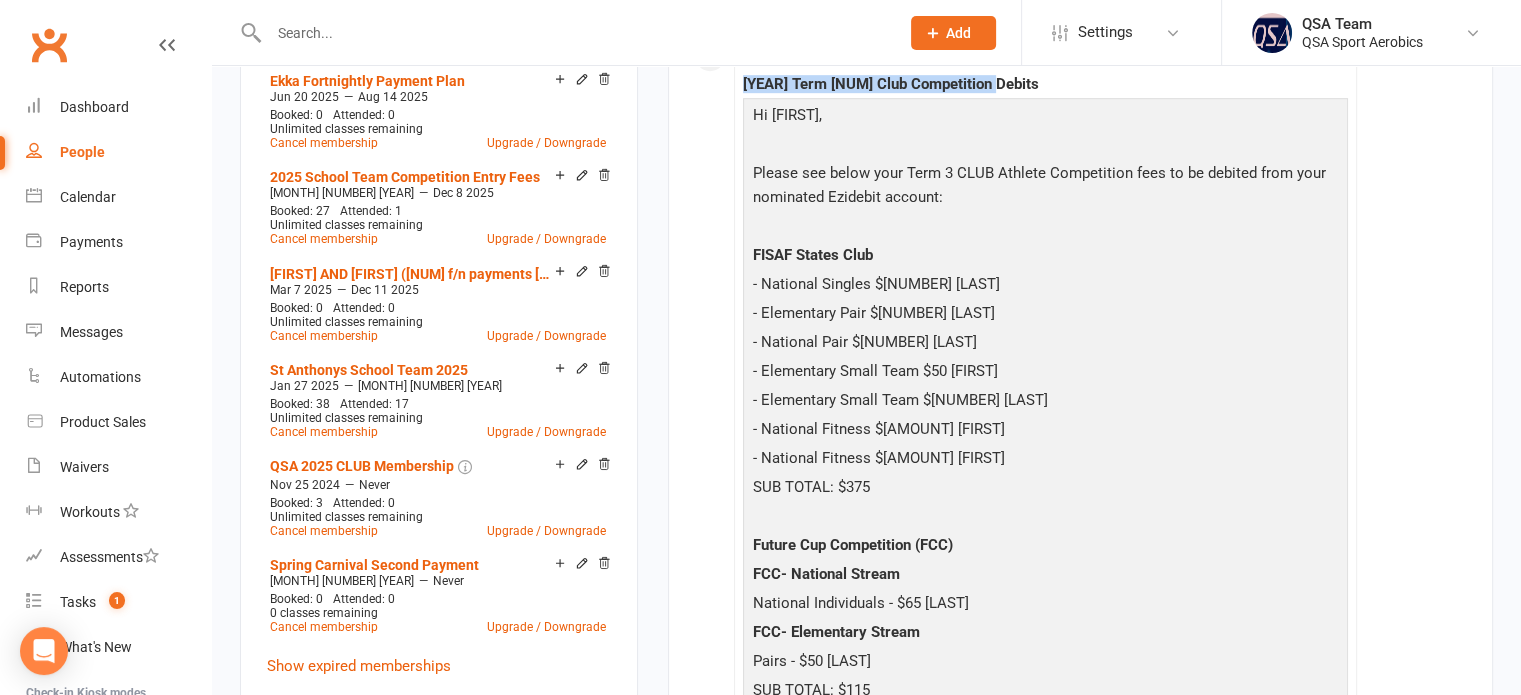 drag, startPoint x: 998, startPoint y: 179, endPoint x: 732, endPoint y: 169, distance: 266.1879 